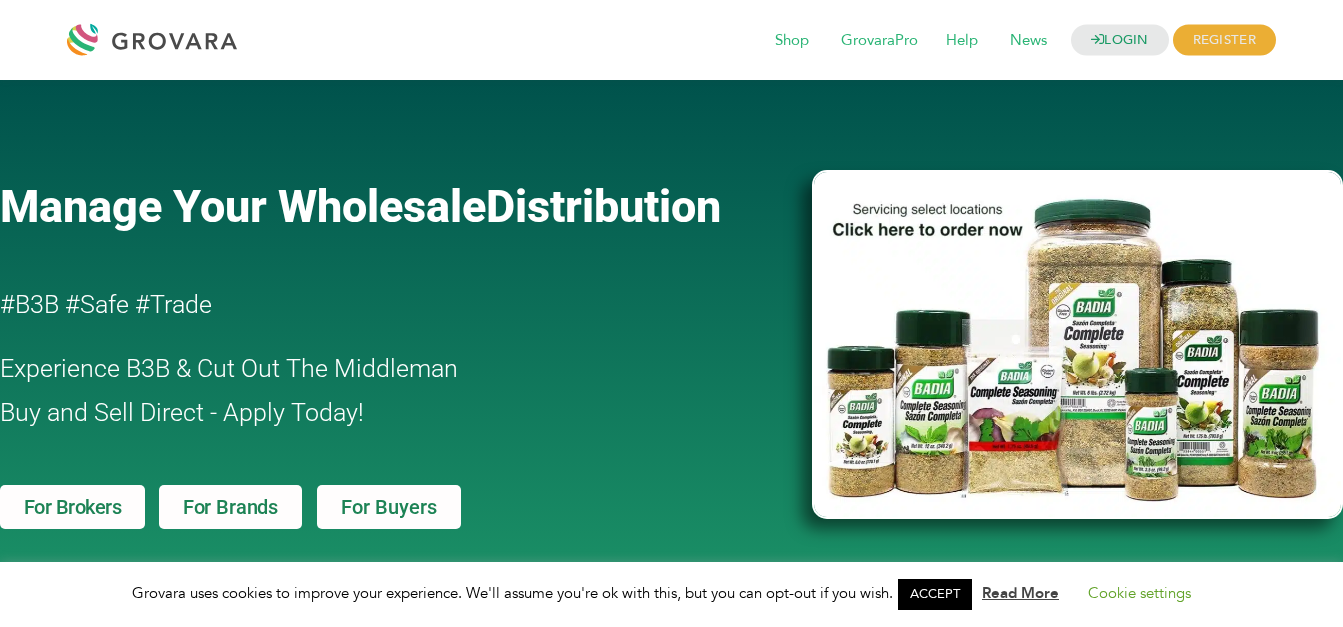 scroll, scrollTop: 0, scrollLeft: 0, axis: both 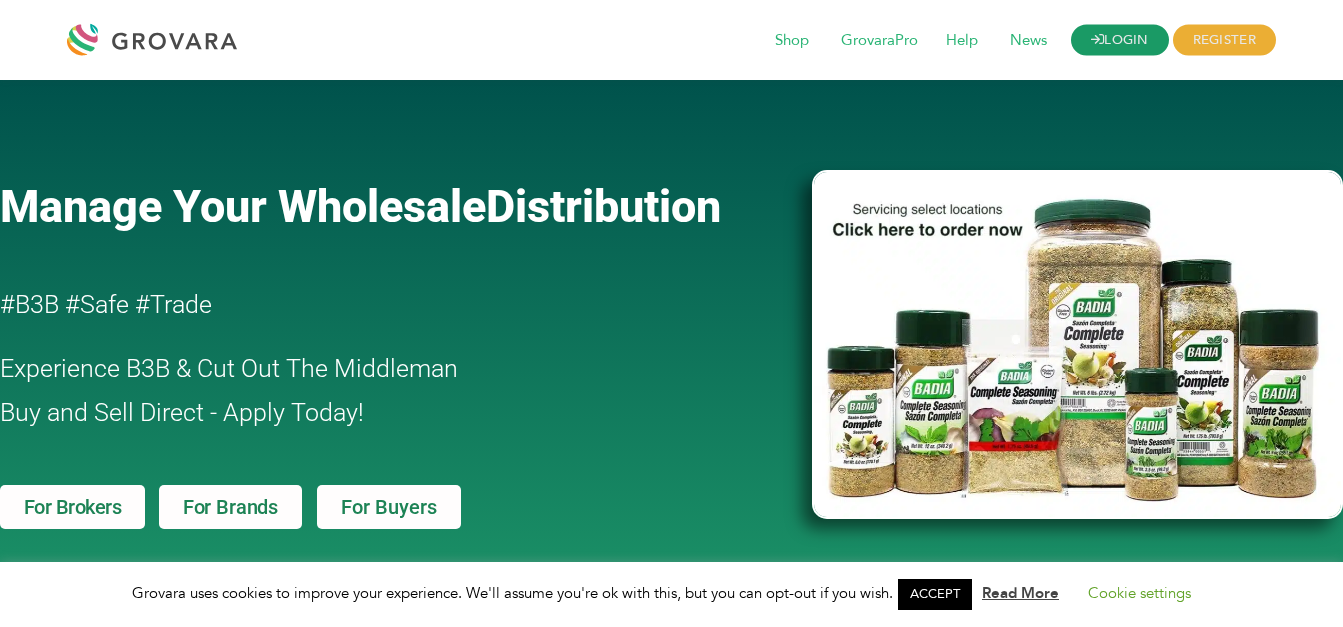 click on "LOGIN" at bounding box center (1120, 40) 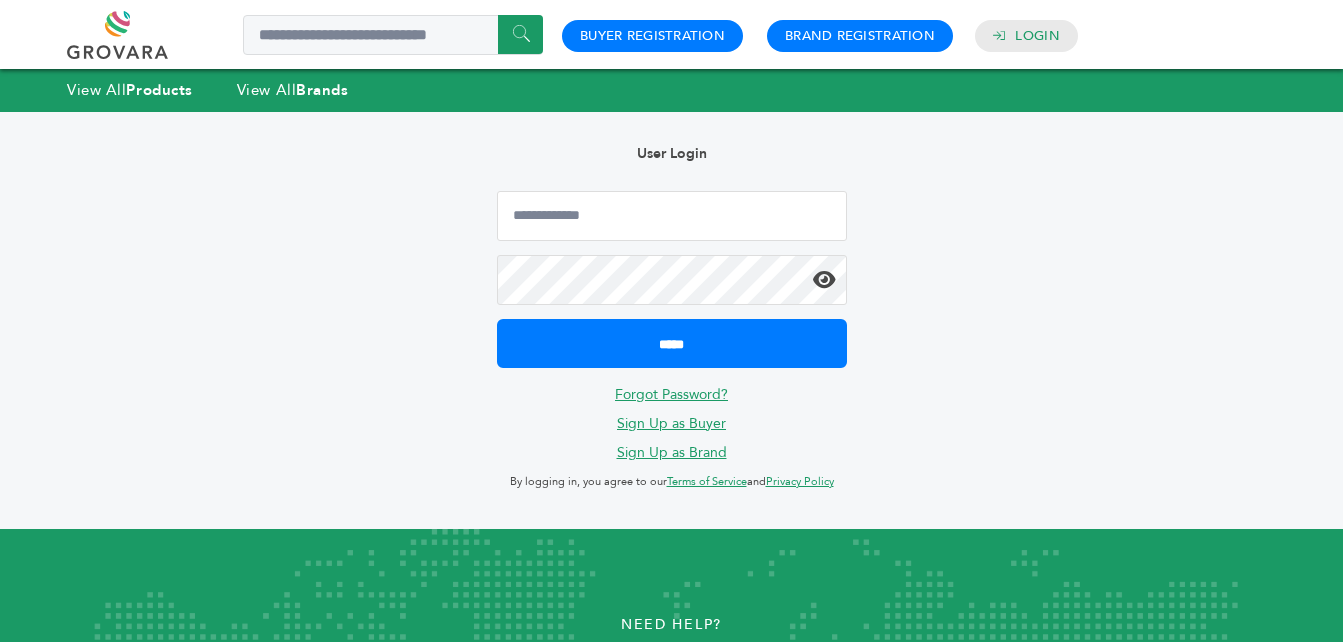 scroll, scrollTop: 0, scrollLeft: 0, axis: both 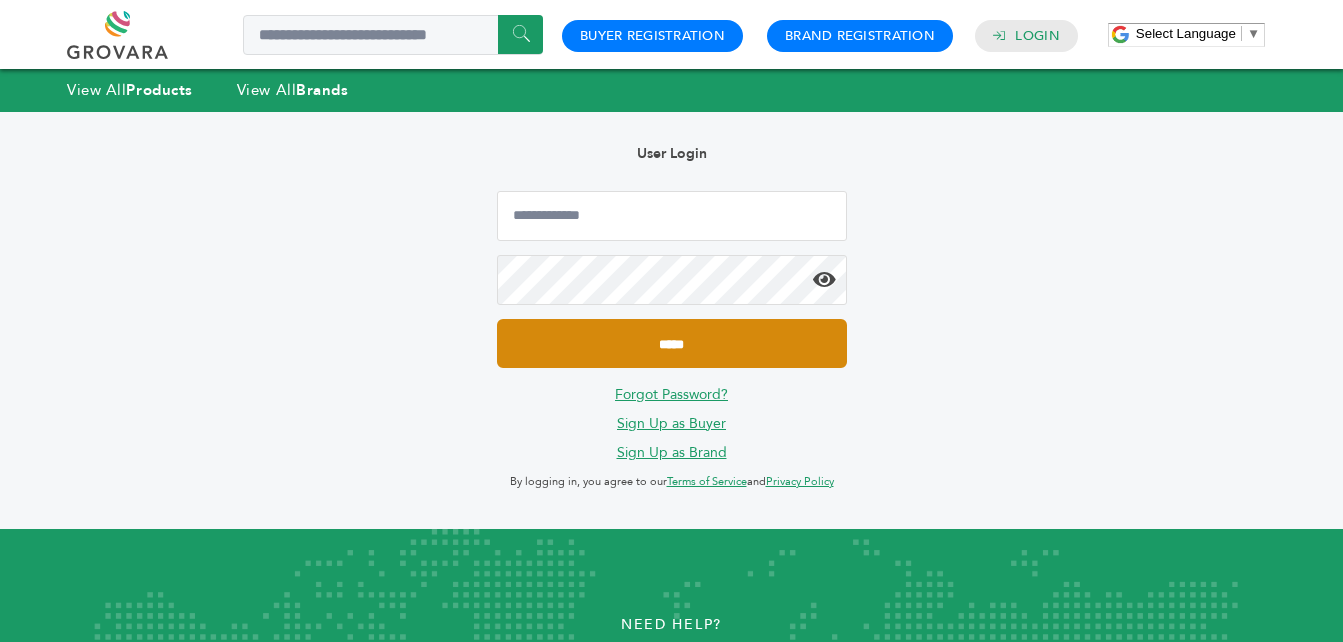type on "**********" 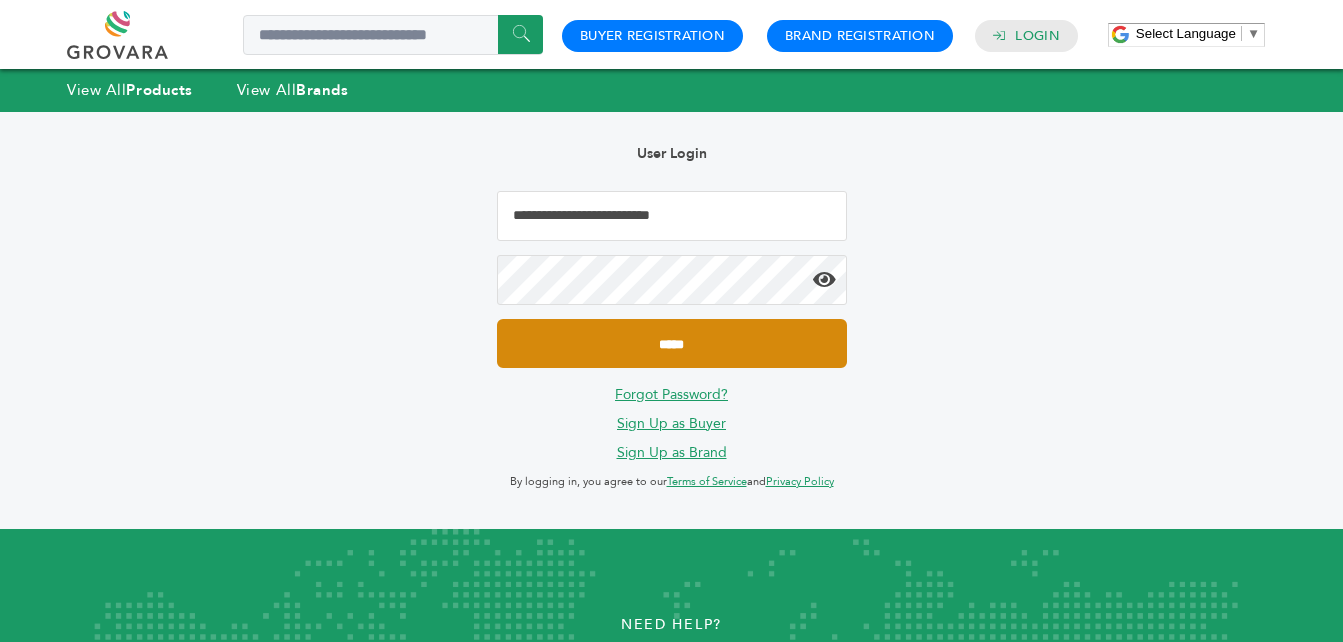 click on "*****" at bounding box center (672, 343) 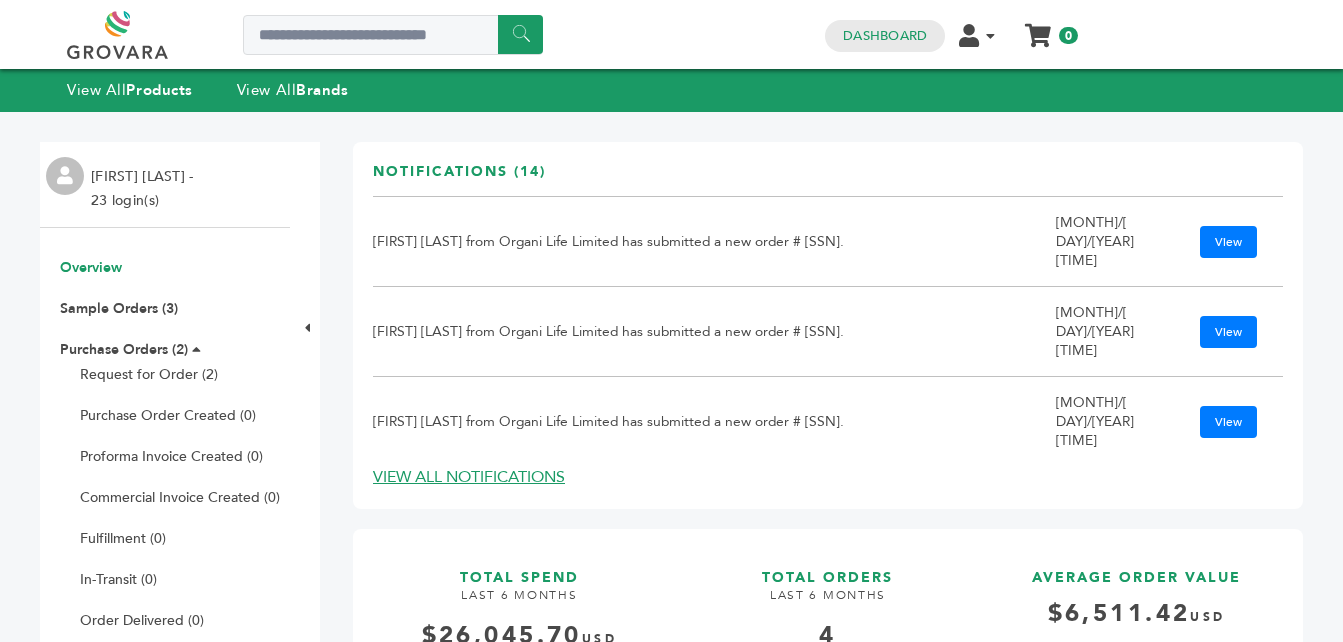 scroll, scrollTop: 0, scrollLeft: 0, axis: both 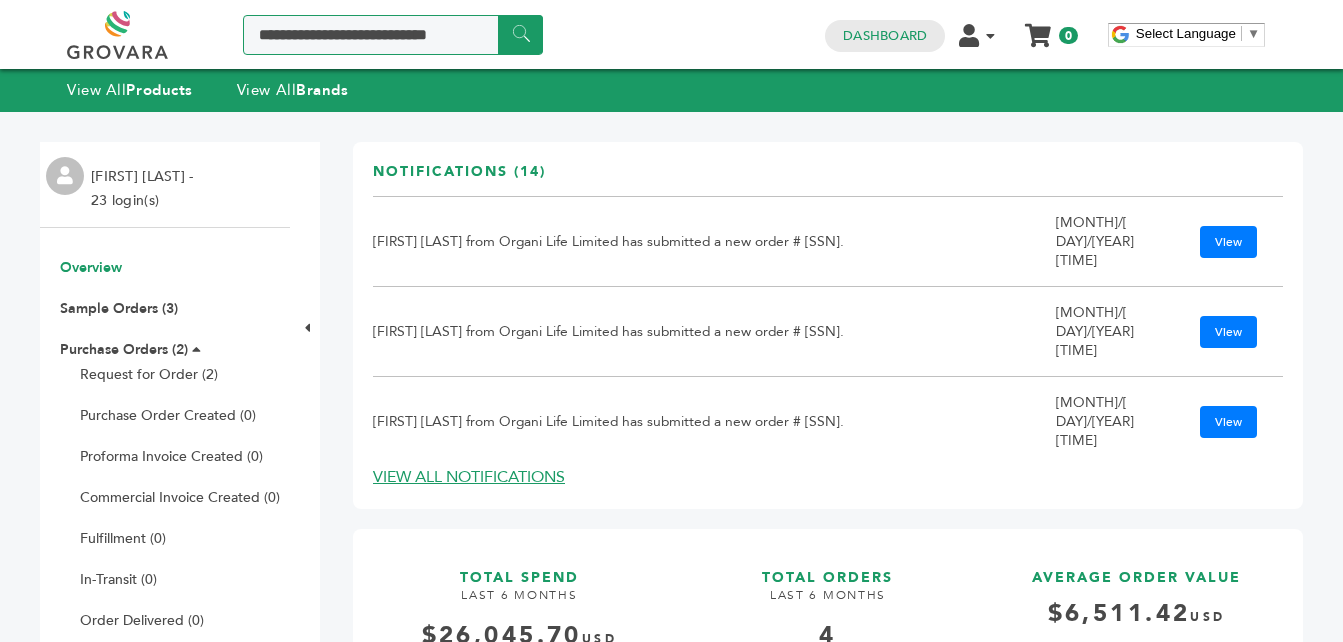 click at bounding box center [393, 35] 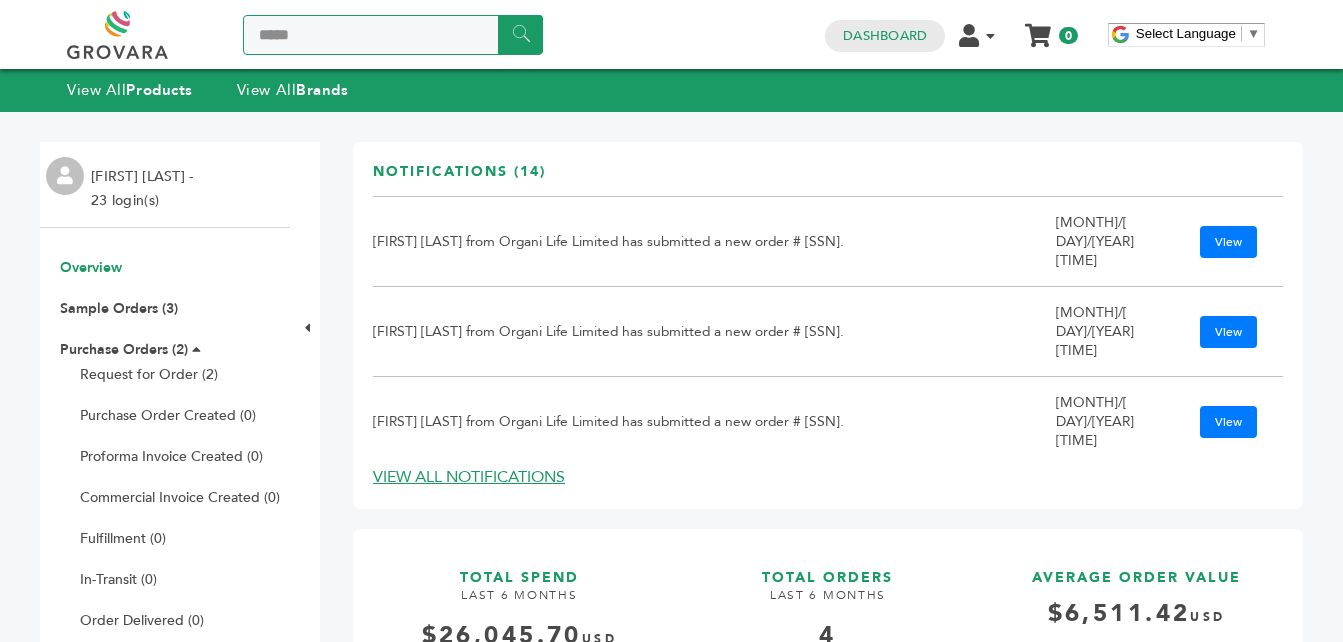 type on "**********" 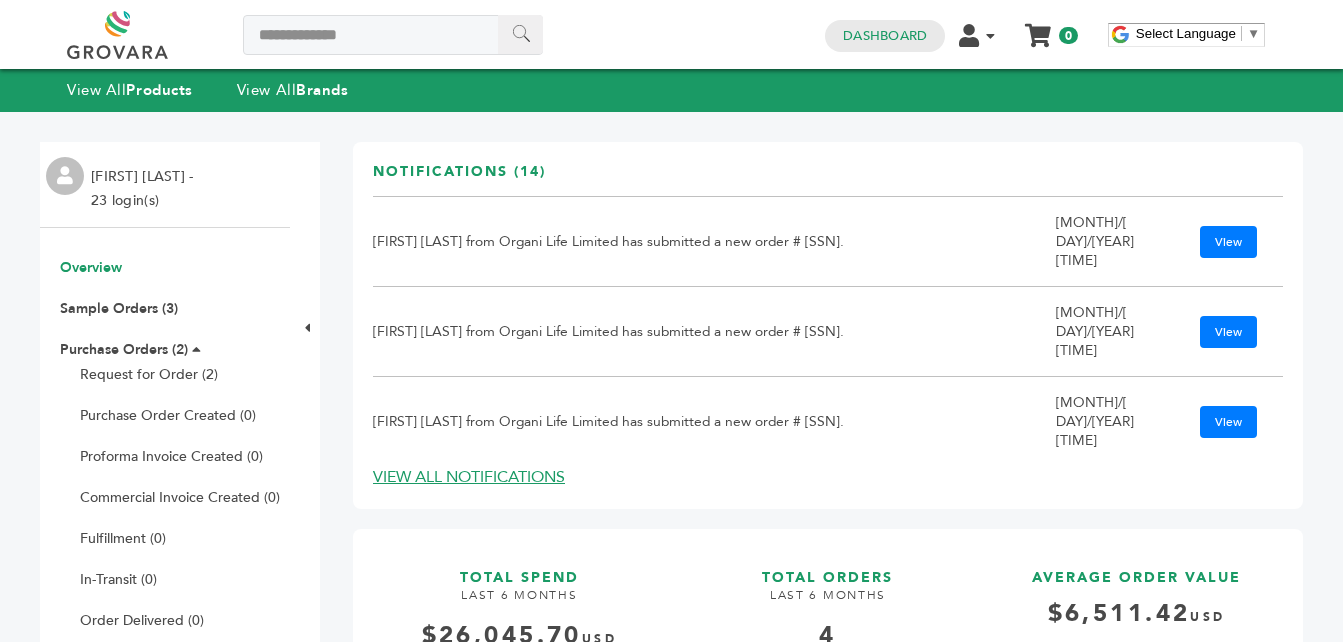 click on "******" at bounding box center (520, 34) 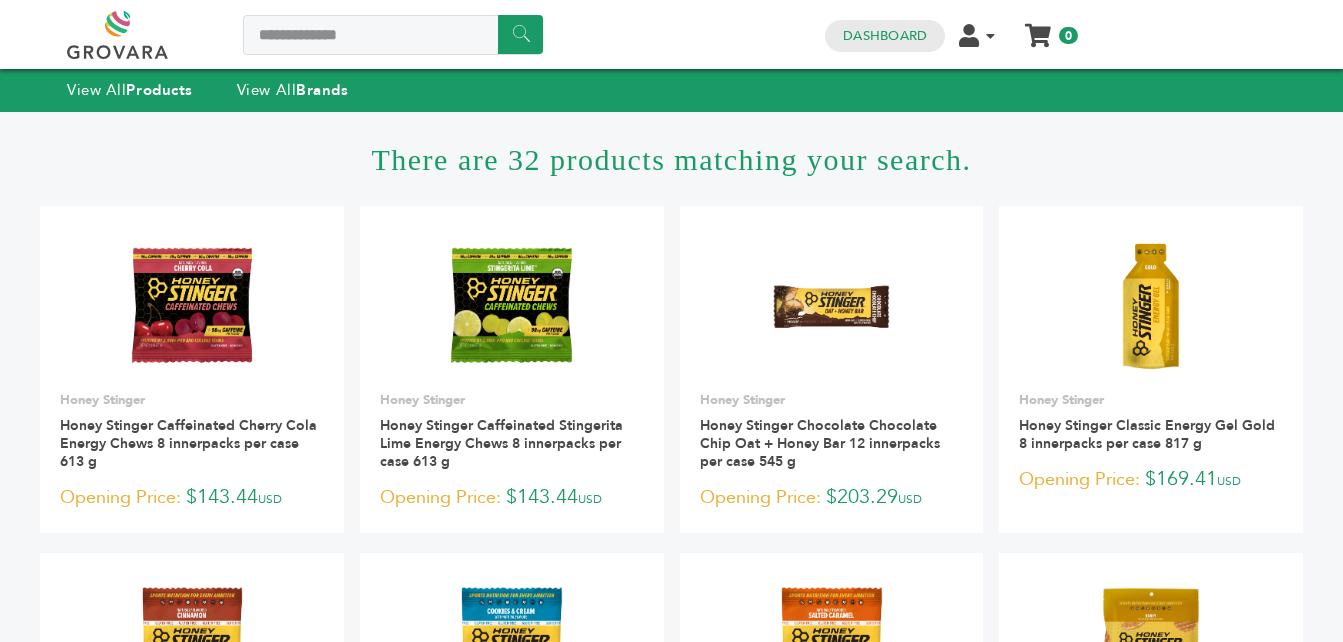 scroll, scrollTop: 0, scrollLeft: 0, axis: both 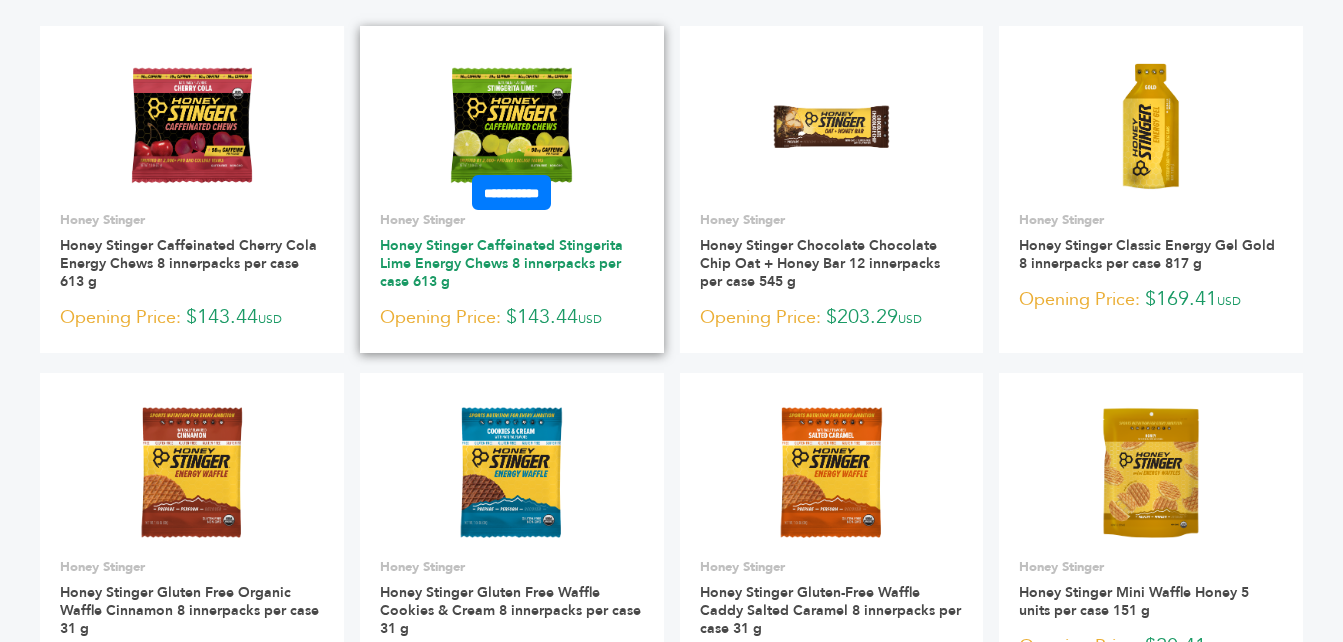 click on "Honey Stinger Caffeinated Stingerita Lime Energy Chews 8 innerpacks per case 613 g" at bounding box center [501, 263] 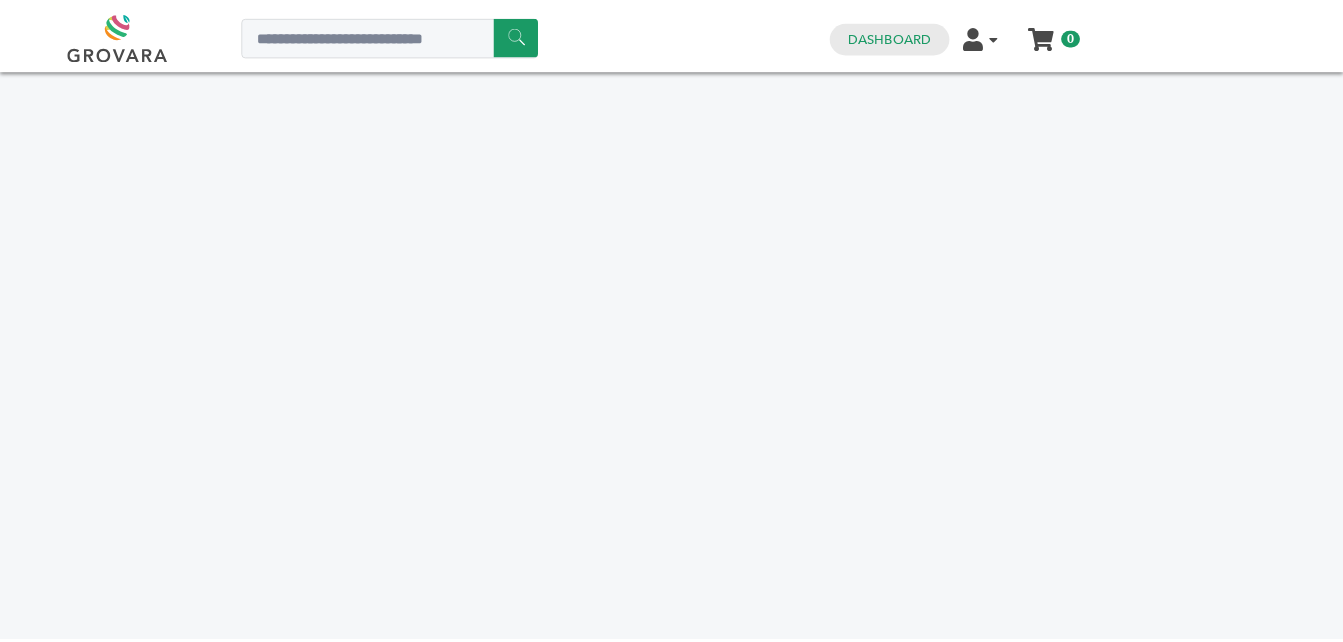 scroll, scrollTop: 0, scrollLeft: 0, axis: both 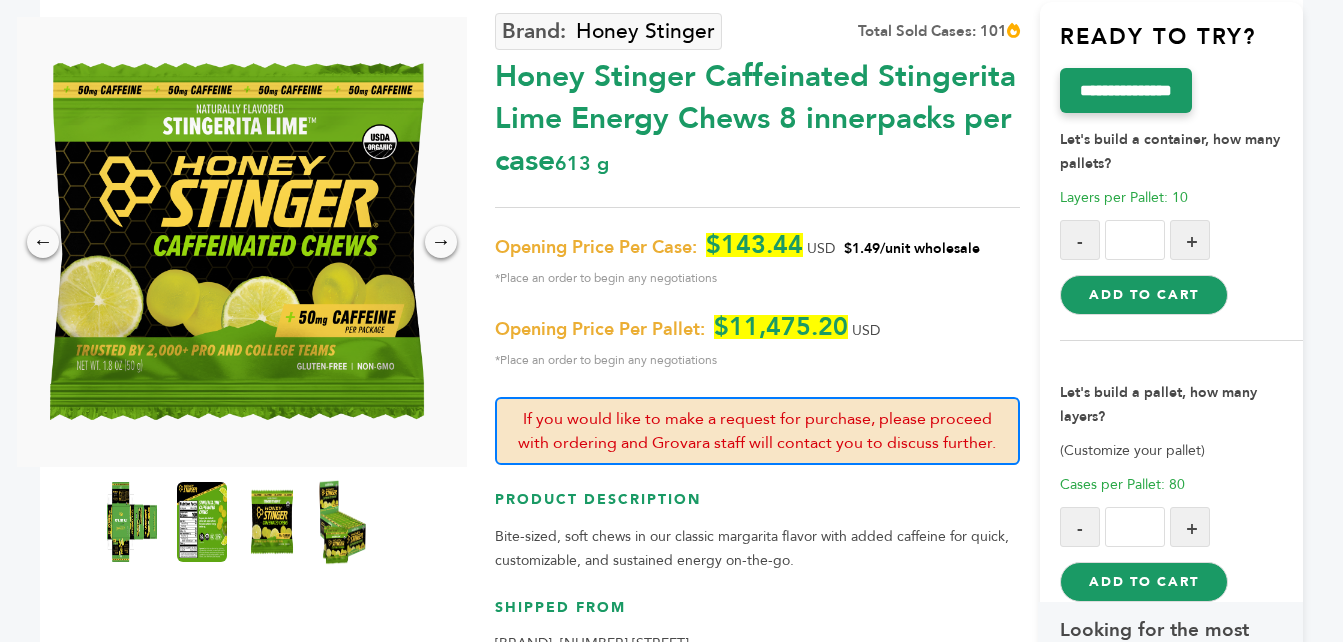click at bounding box center (342, 522) 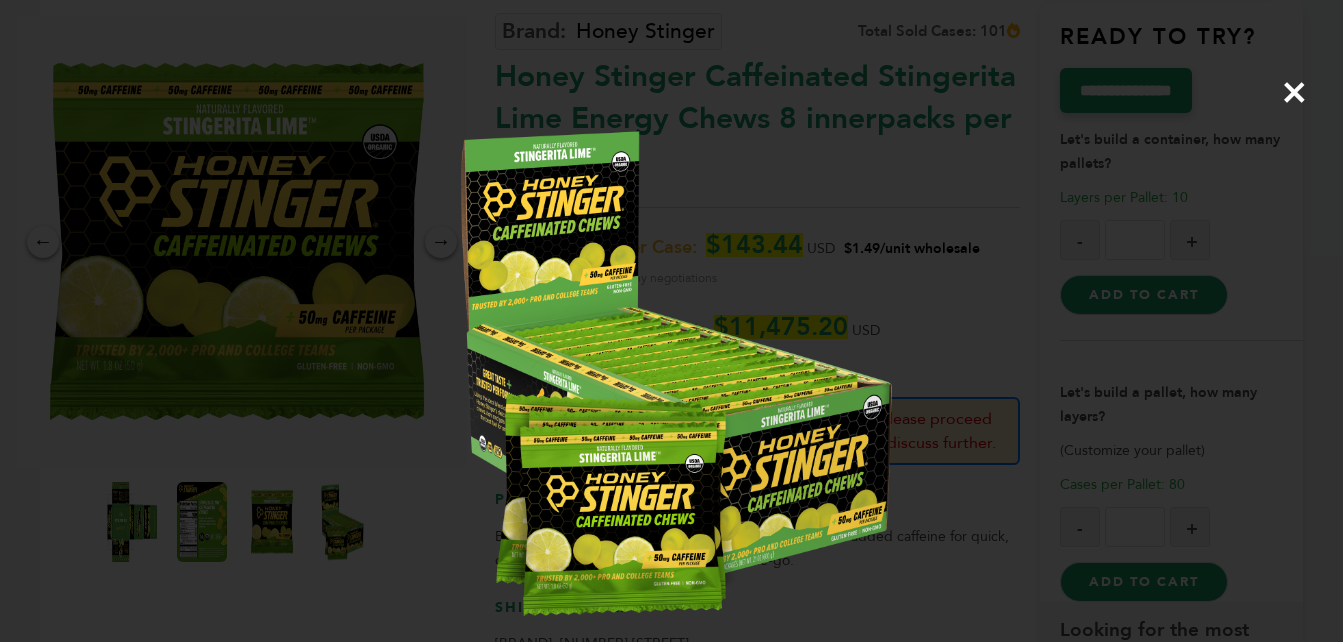 click on "×" at bounding box center [1294, 92] 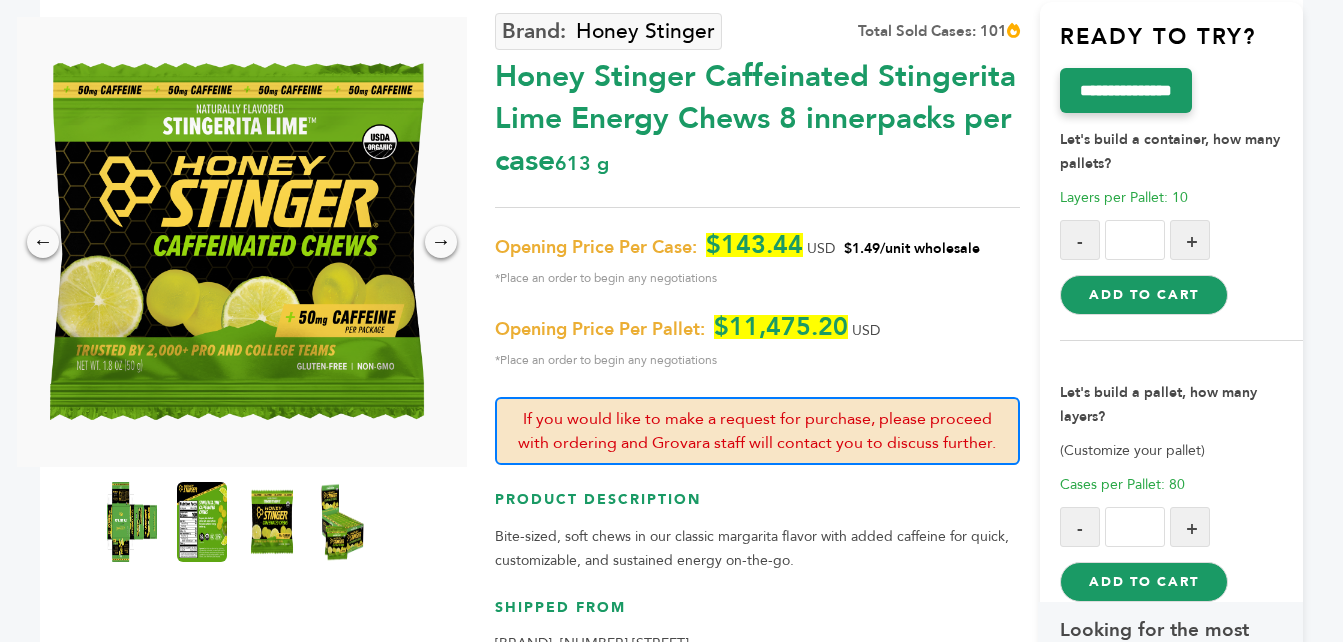 scroll, scrollTop: 0, scrollLeft: 0, axis: both 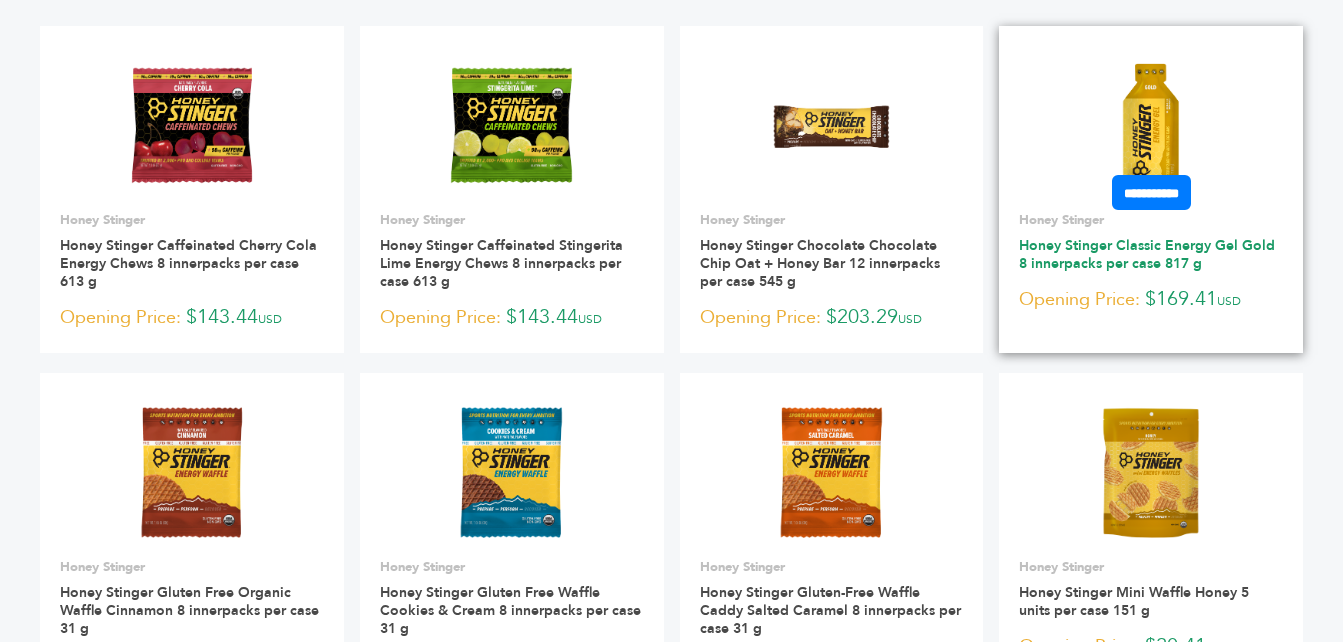 click on "Honey Stinger Classic Energy Gel Gold 8 innerpacks per case 817 g" at bounding box center [1147, 254] 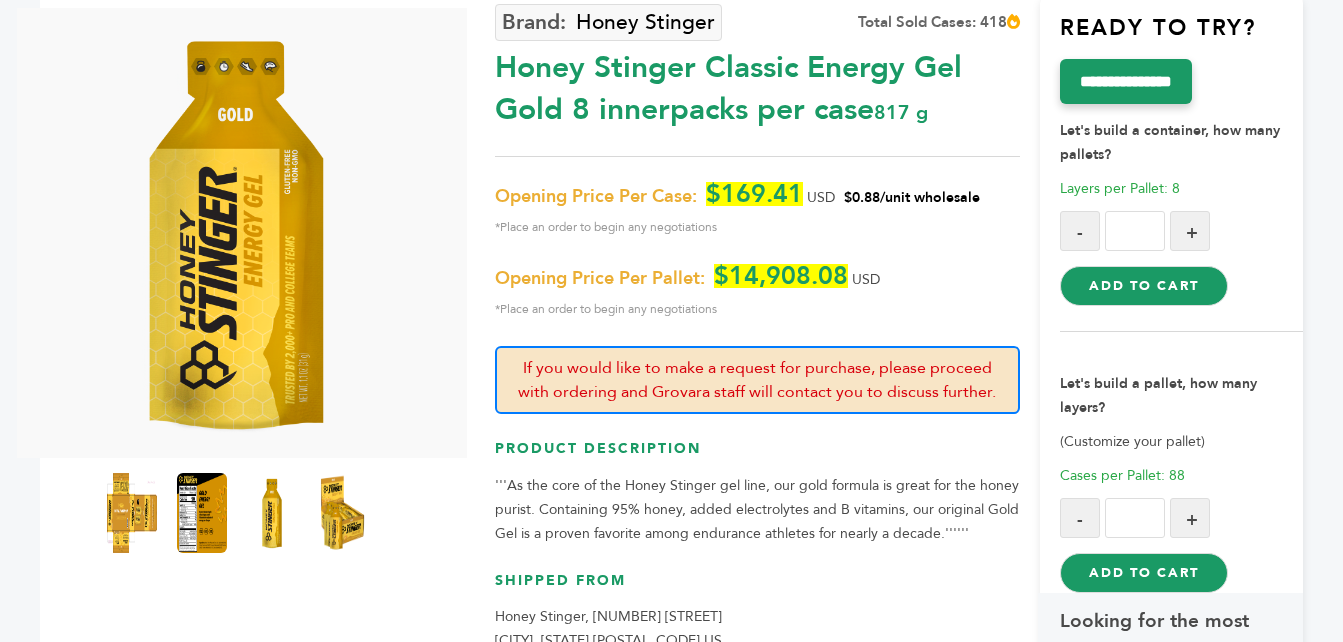 scroll, scrollTop: 199, scrollLeft: 0, axis: vertical 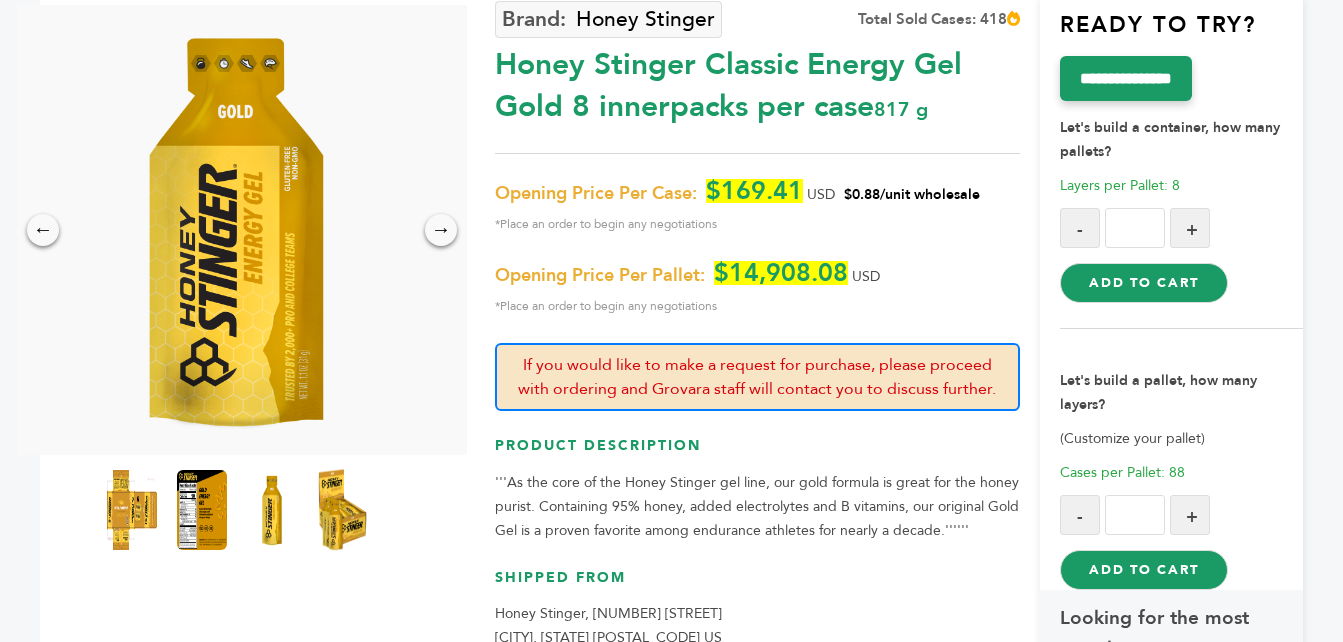click at bounding box center [342, 510] 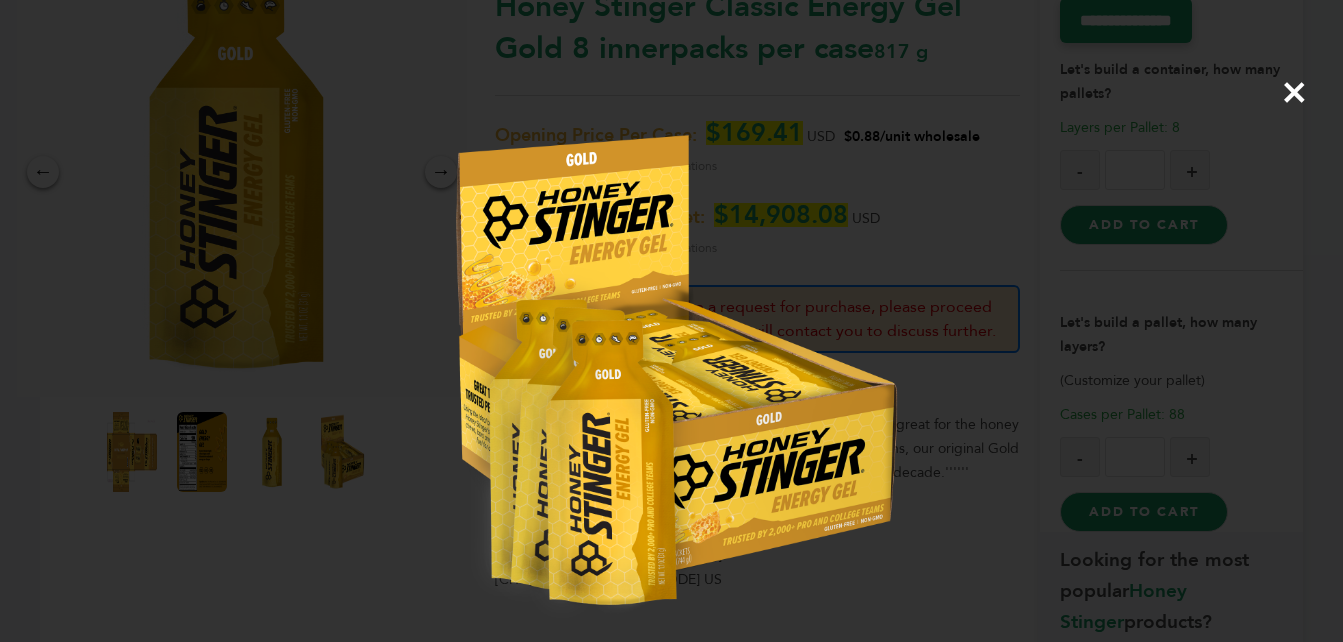 scroll, scrollTop: 256, scrollLeft: 0, axis: vertical 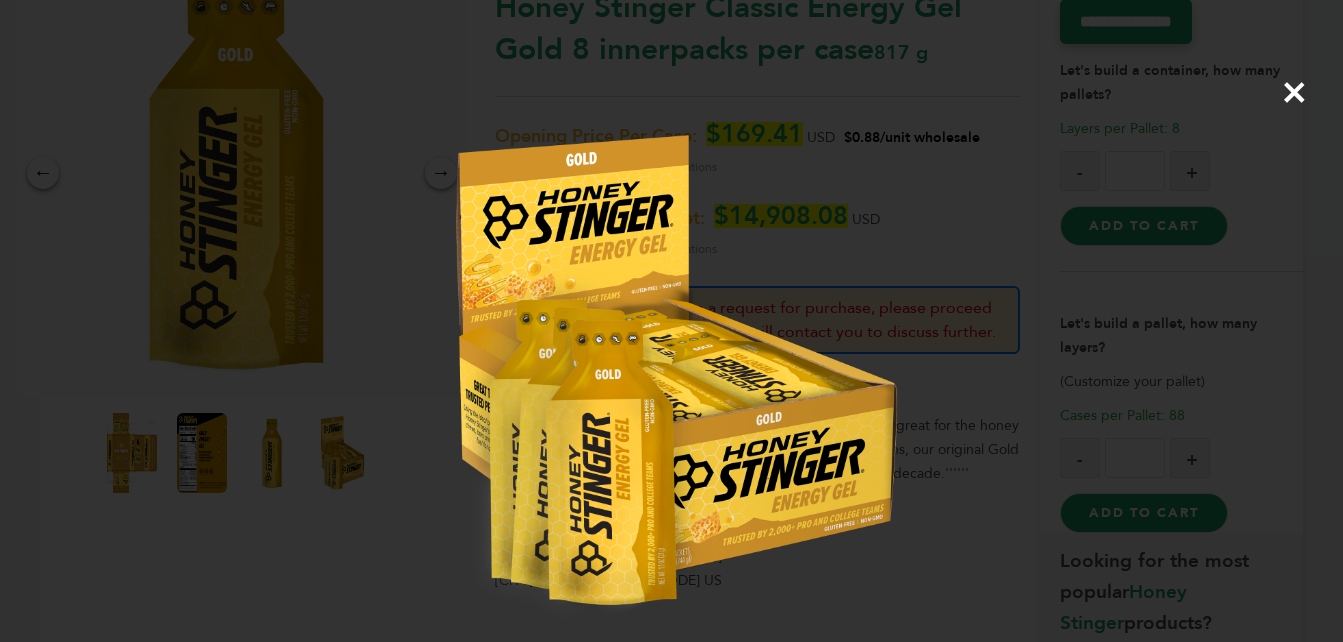 click on "×" at bounding box center [671, 321] 